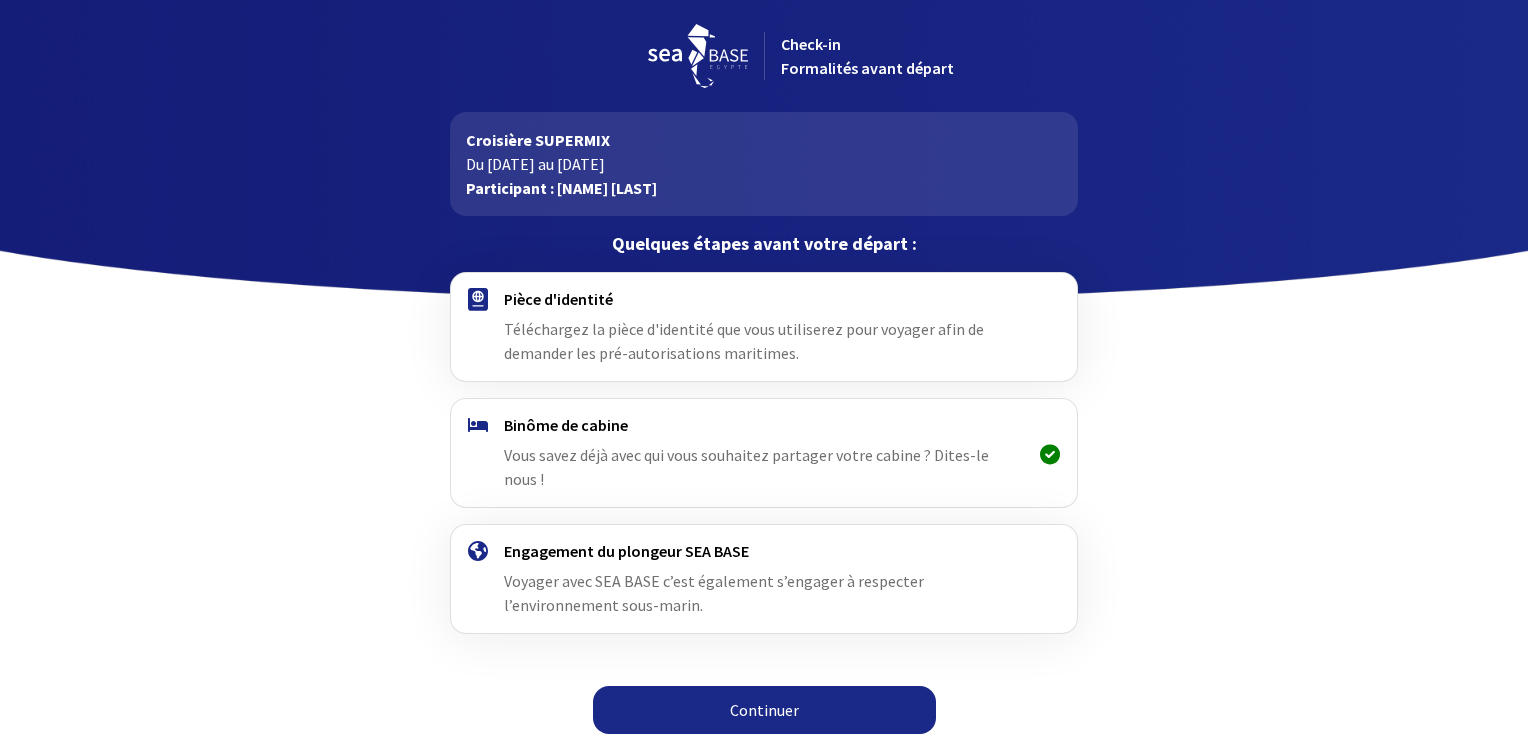 scroll, scrollTop: 0, scrollLeft: 0, axis: both 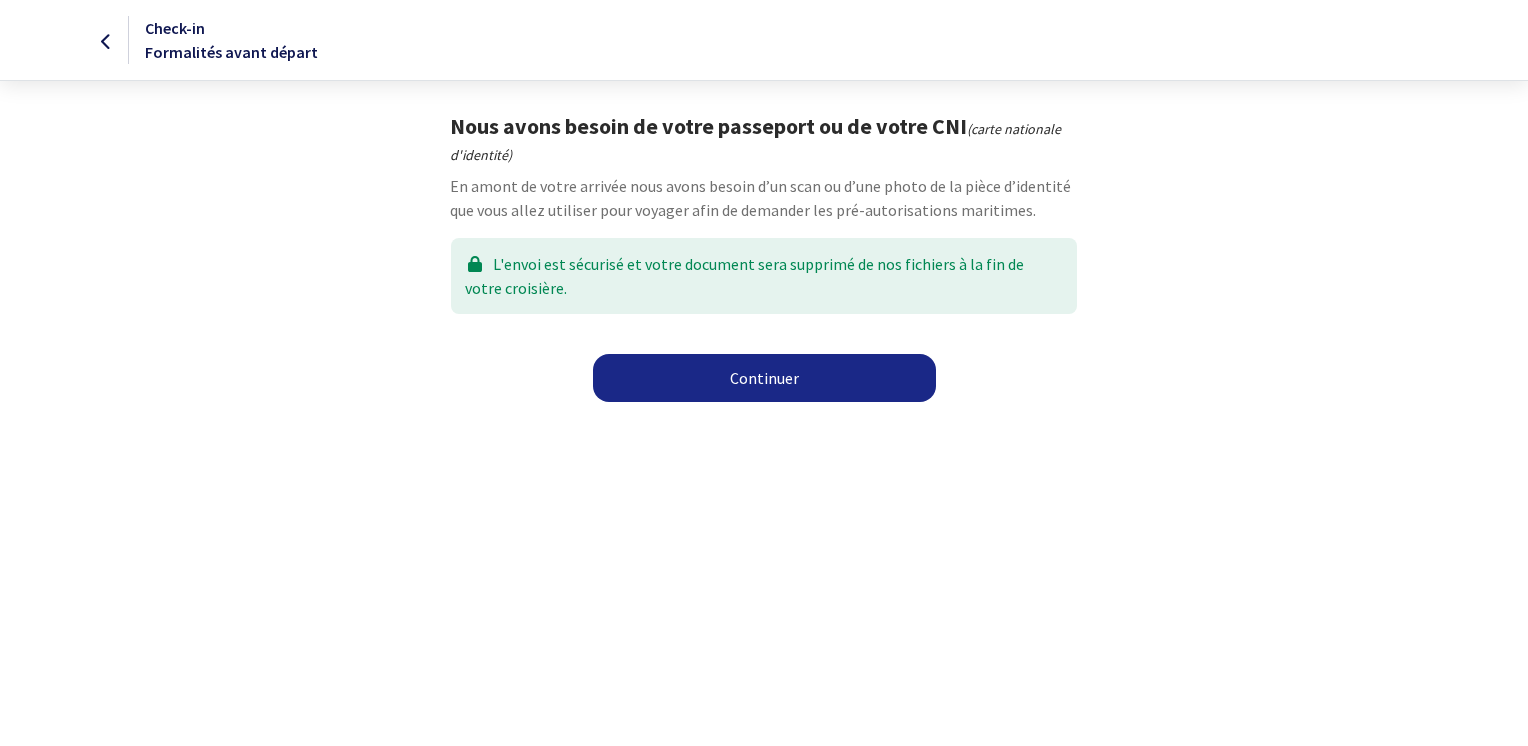 click on "Continuer" at bounding box center (764, 378) 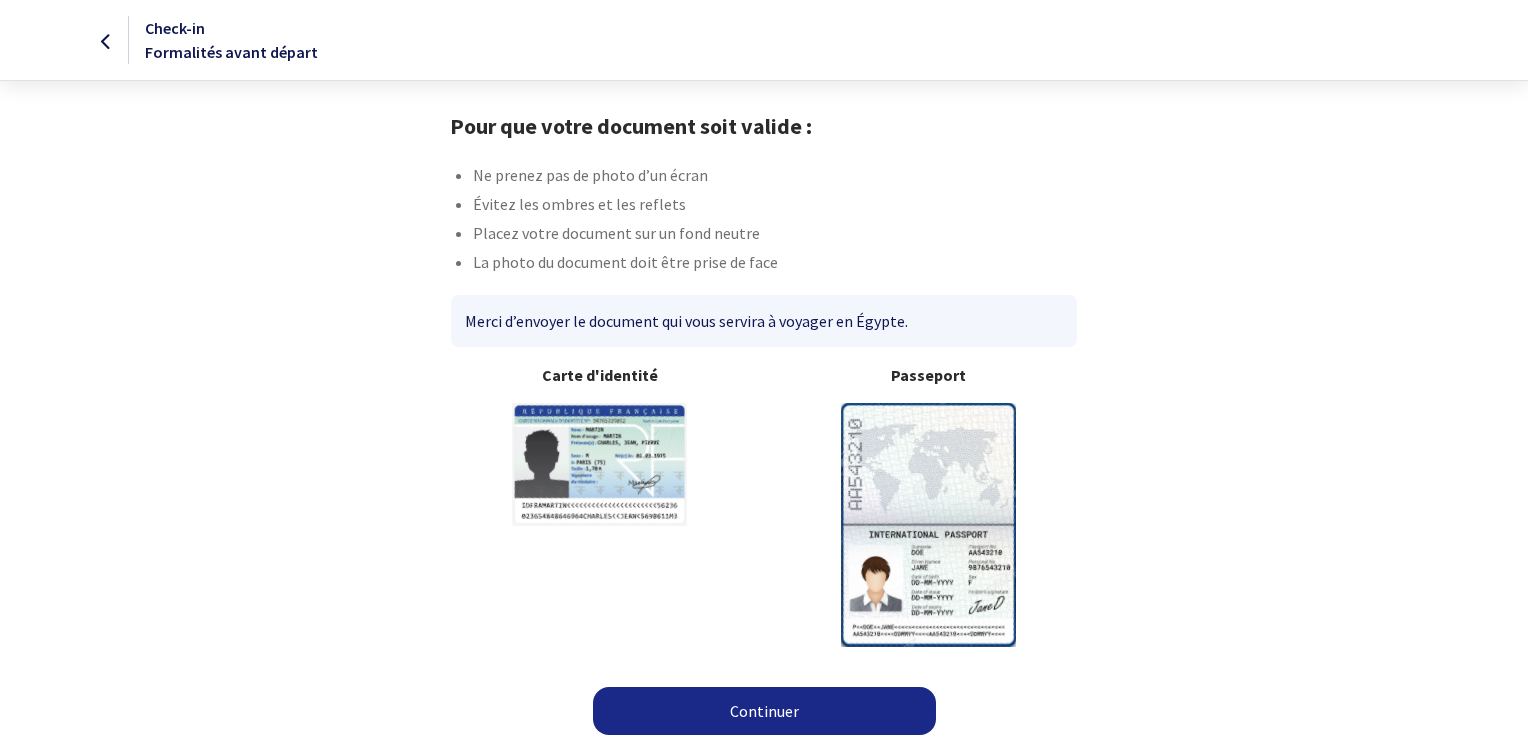 scroll, scrollTop: 0, scrollLeft: 0, axis: both 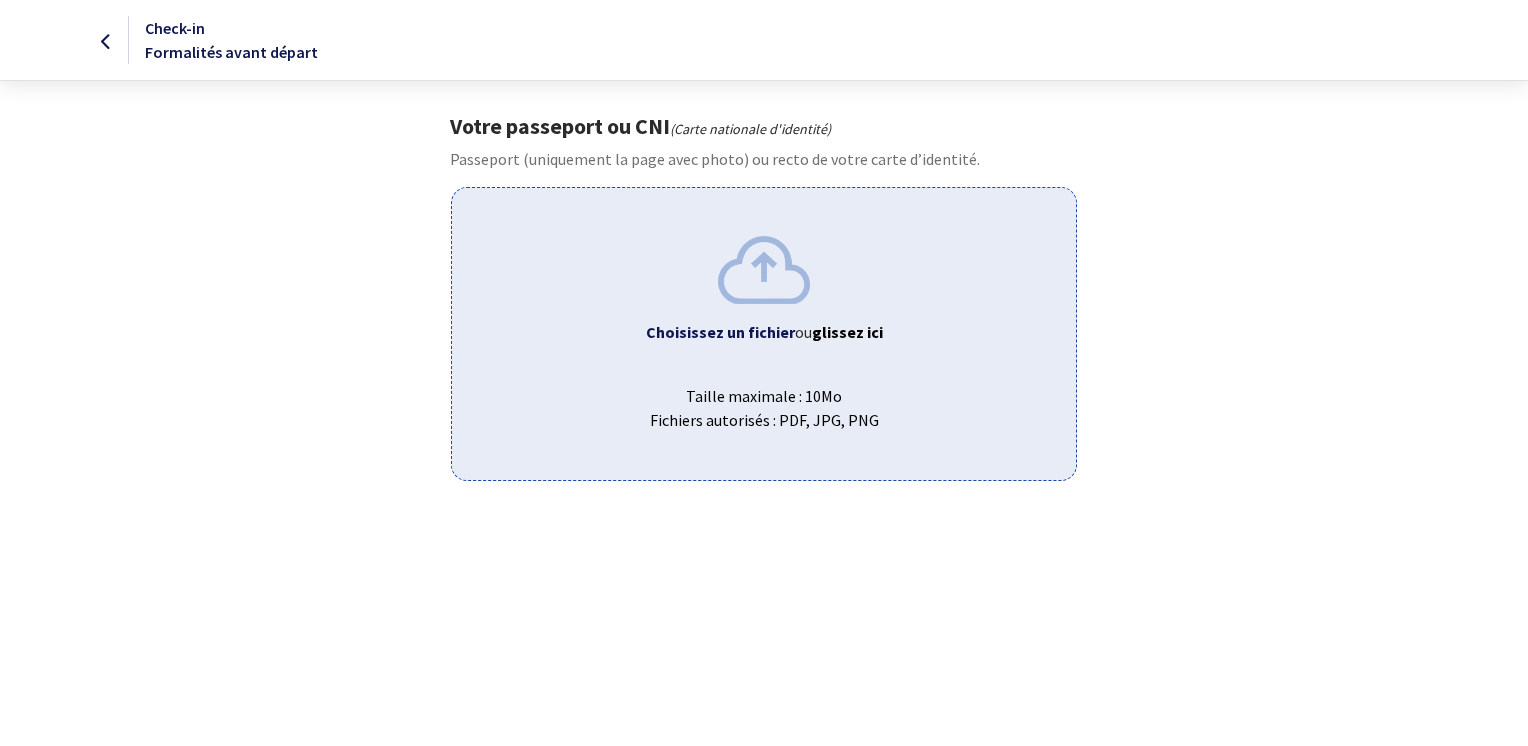 click at bounding box center (764, 269) 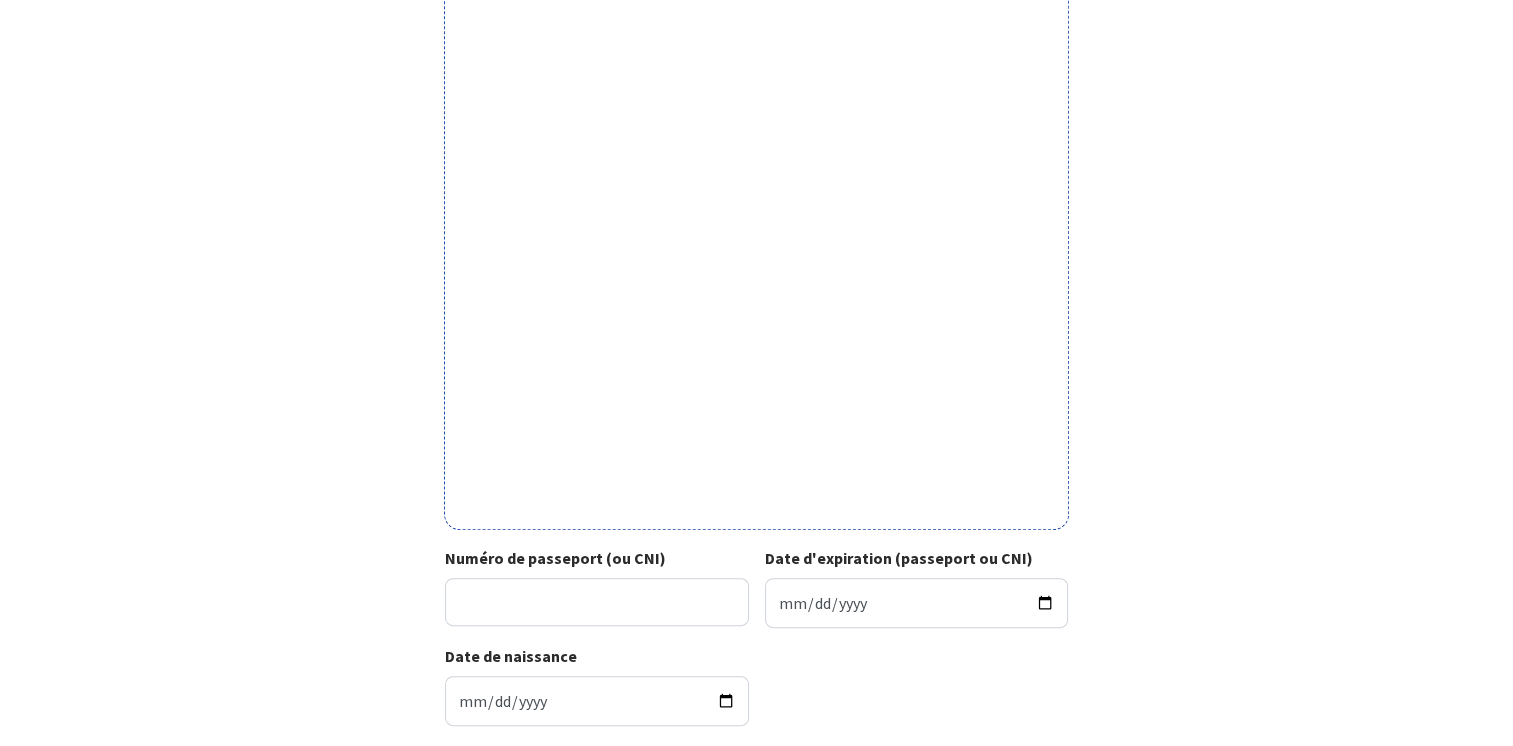 scroll, scrollTop: 500, scrollLeft: 0, axis: vertical 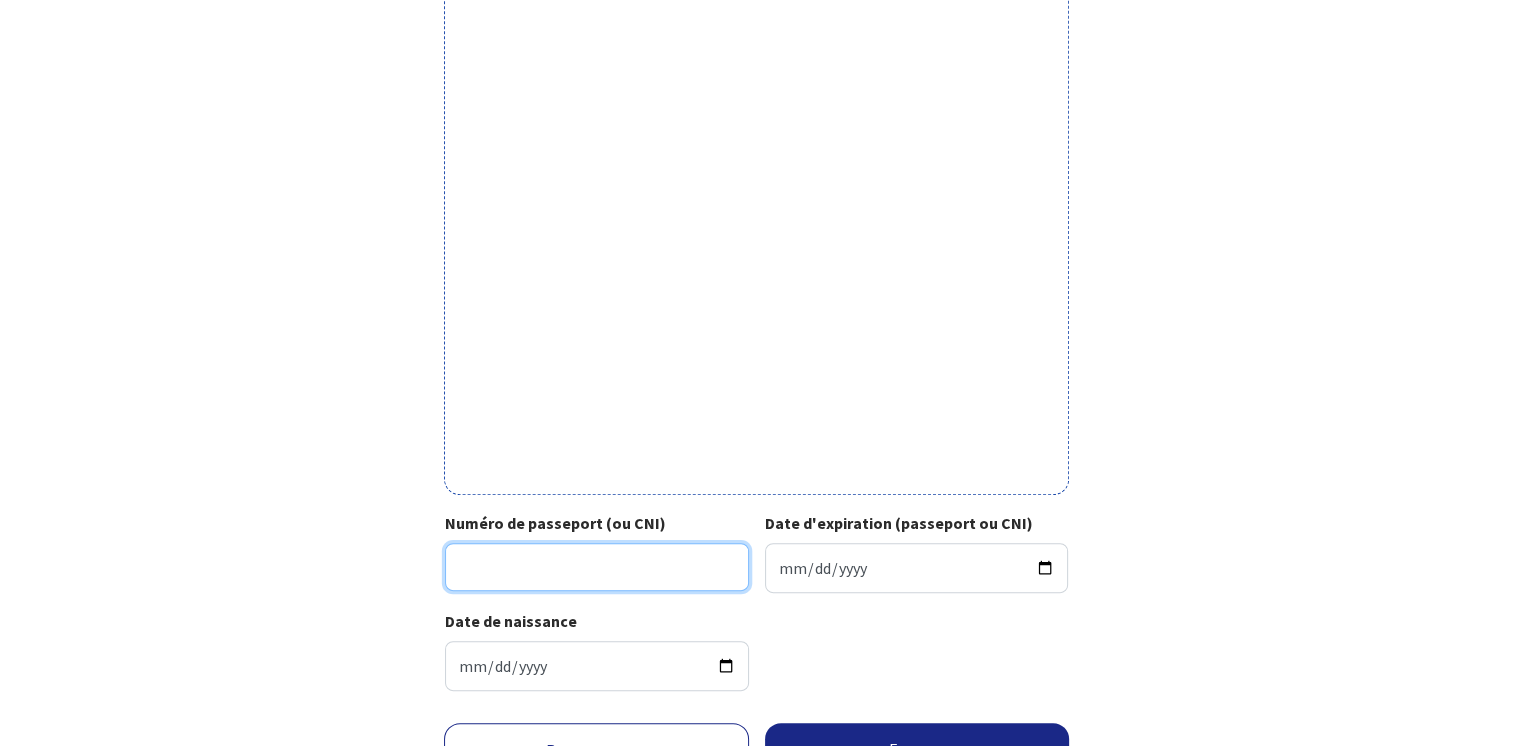 click on "Numéro de passeport (ou CNI)" at bounding box center [597, 567] 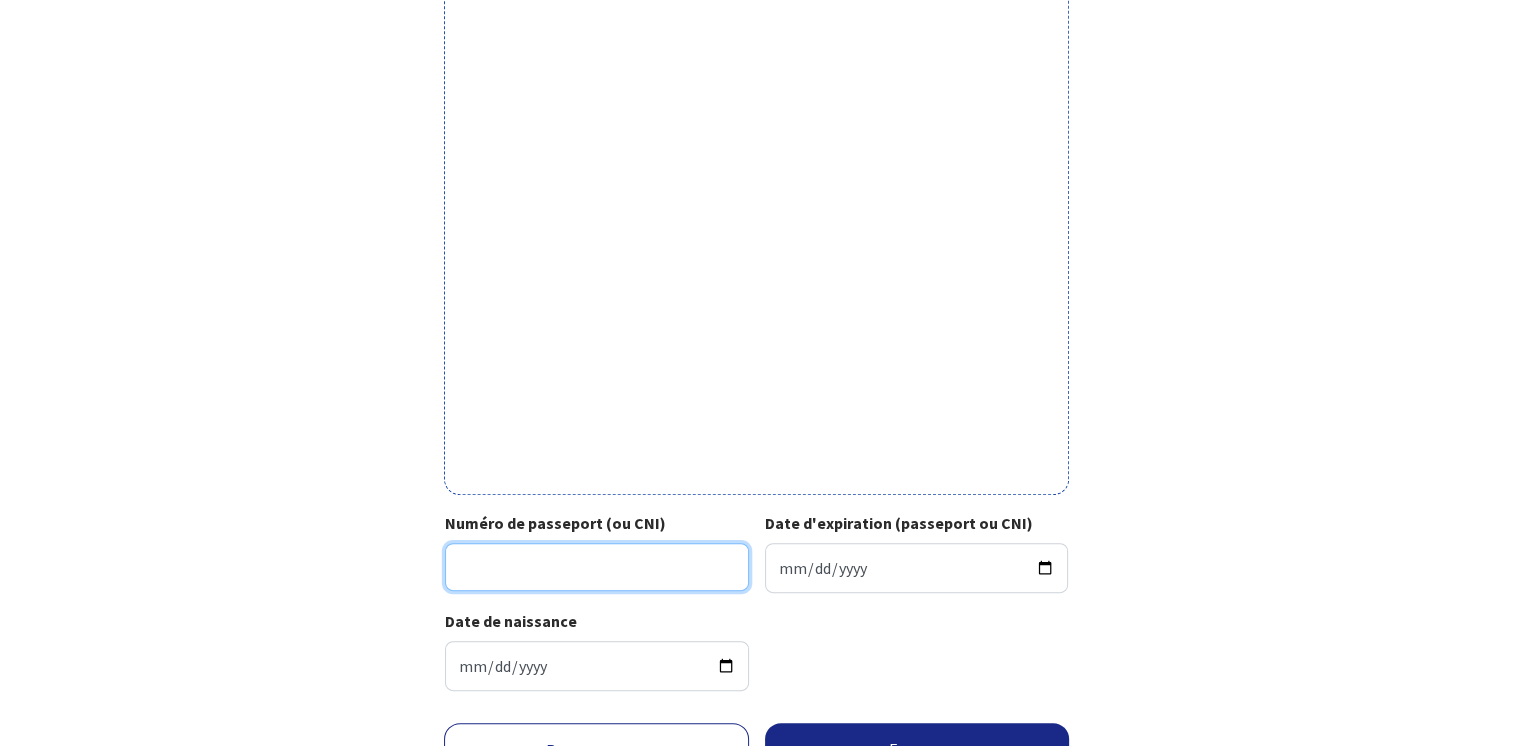 type on "17AR69025" 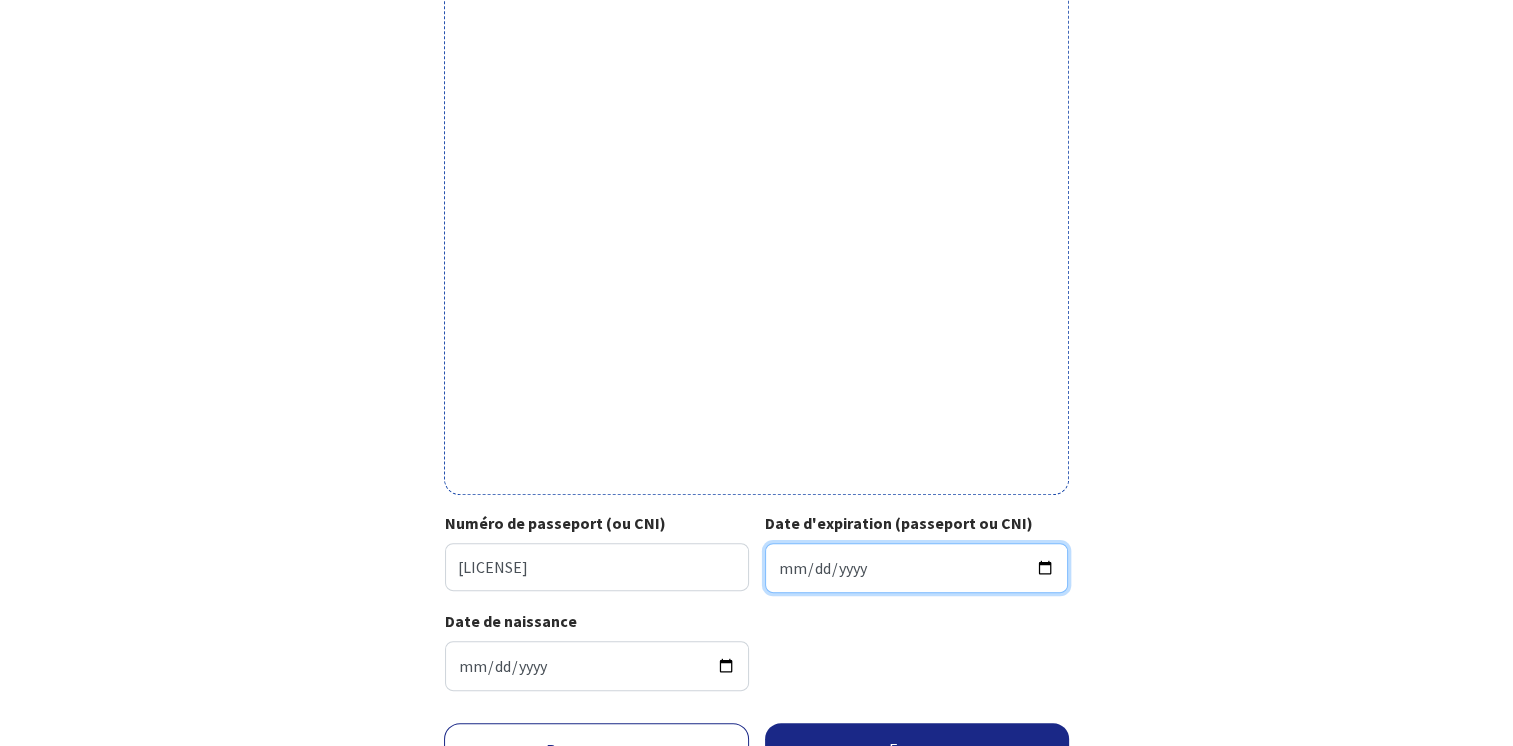 click on "Date d'expiration (passeport ou CNI)" at bounding box center [917, 568] 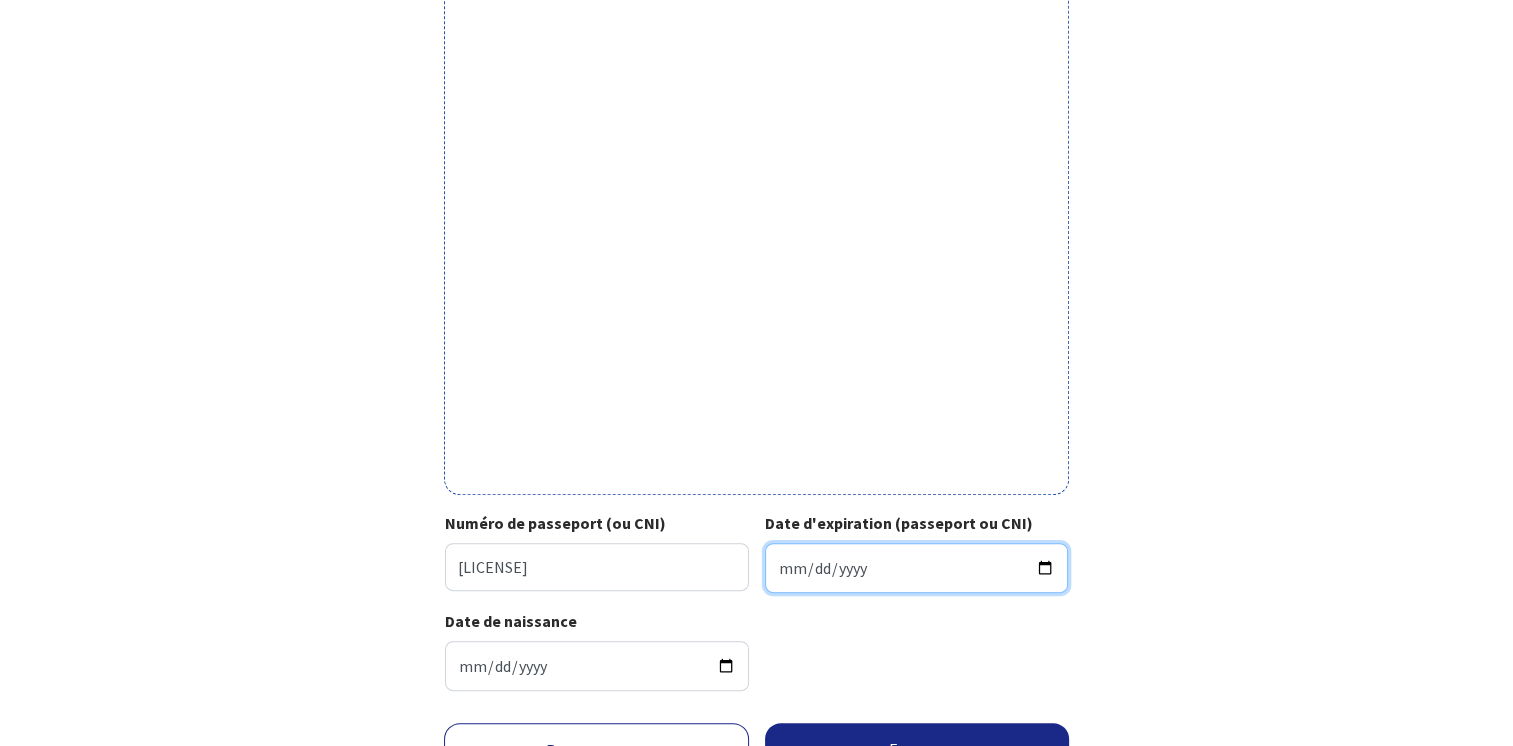 type on "2027-03-23" 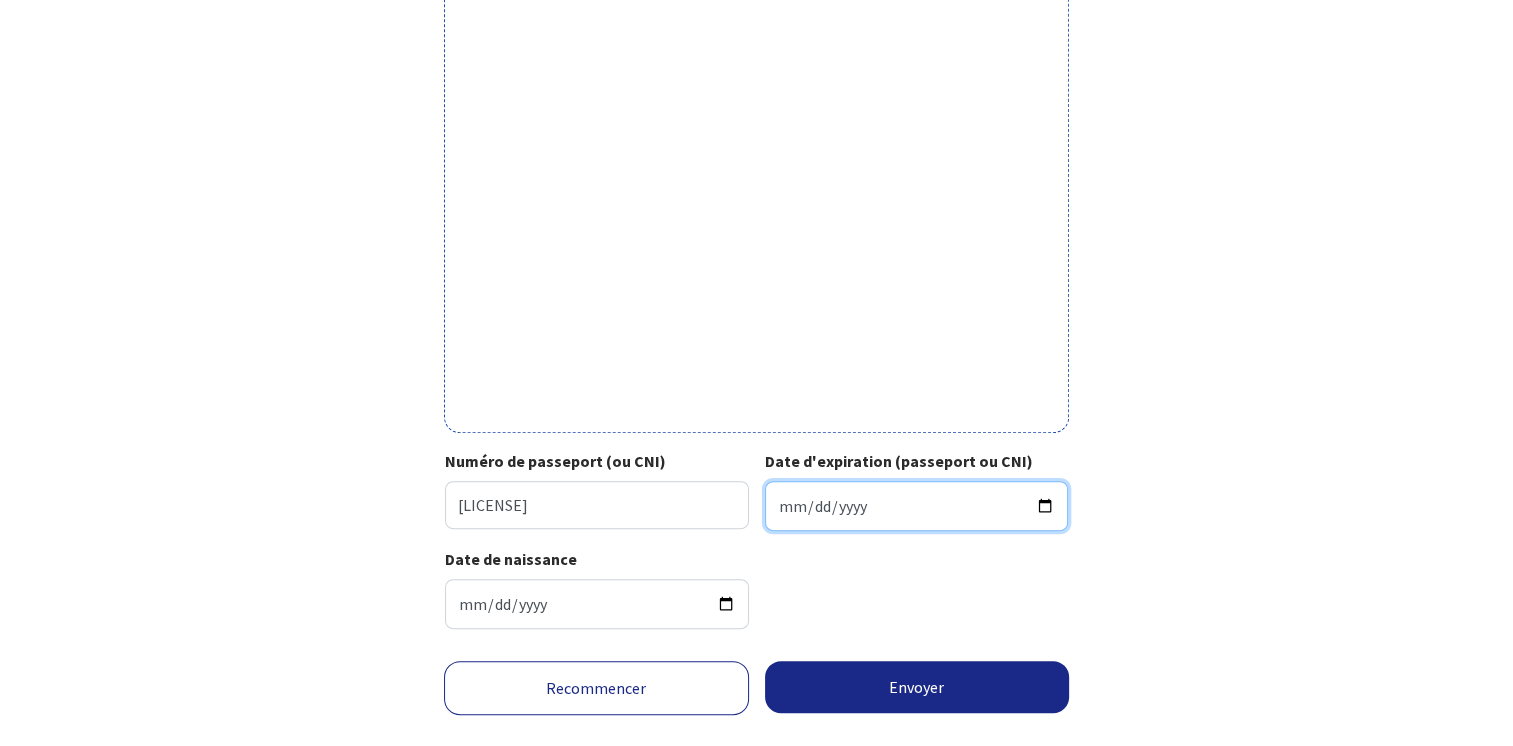 scroll, scrollTop: 601, scrollLeft: 0, axis: vertical 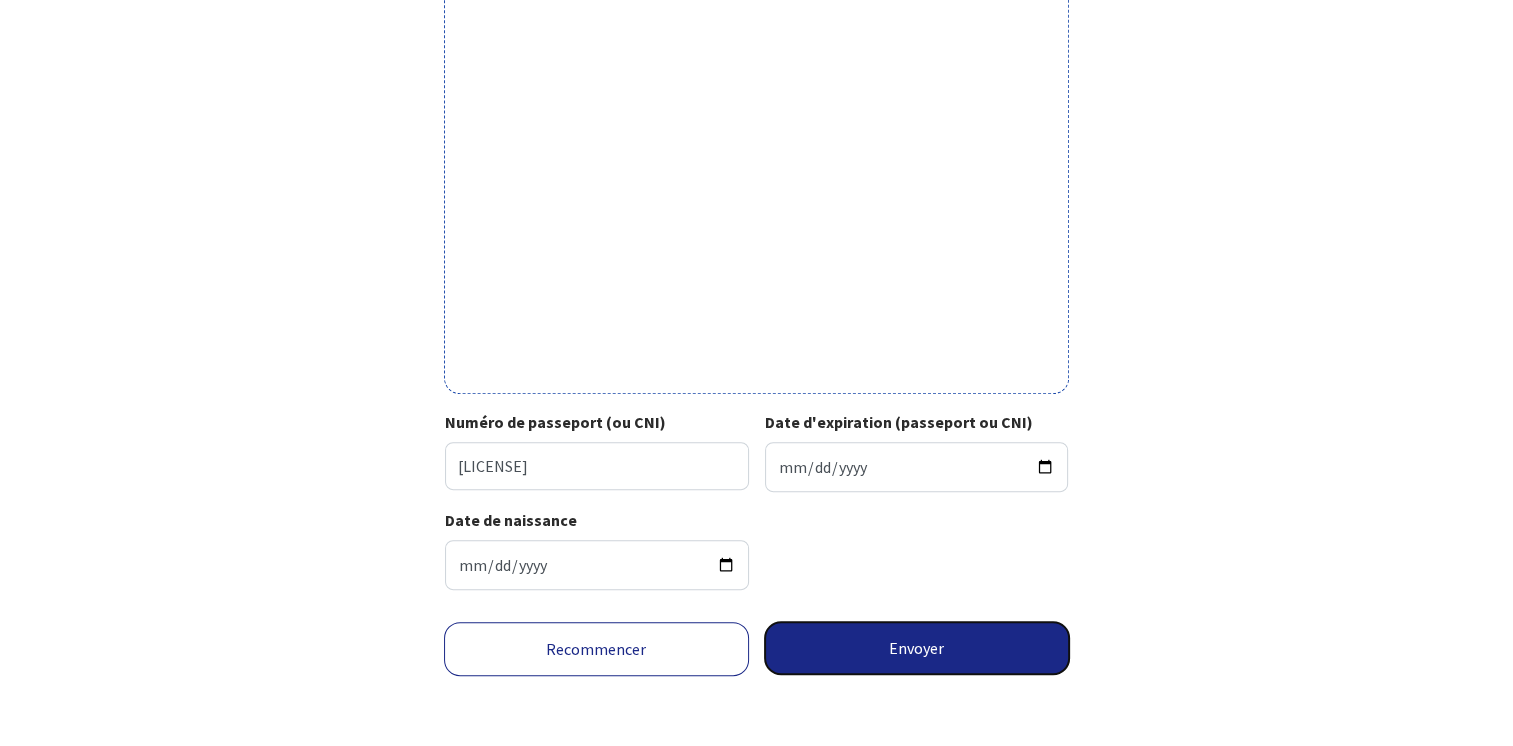 click on "Envoyer" at bounding box center (917, 648) 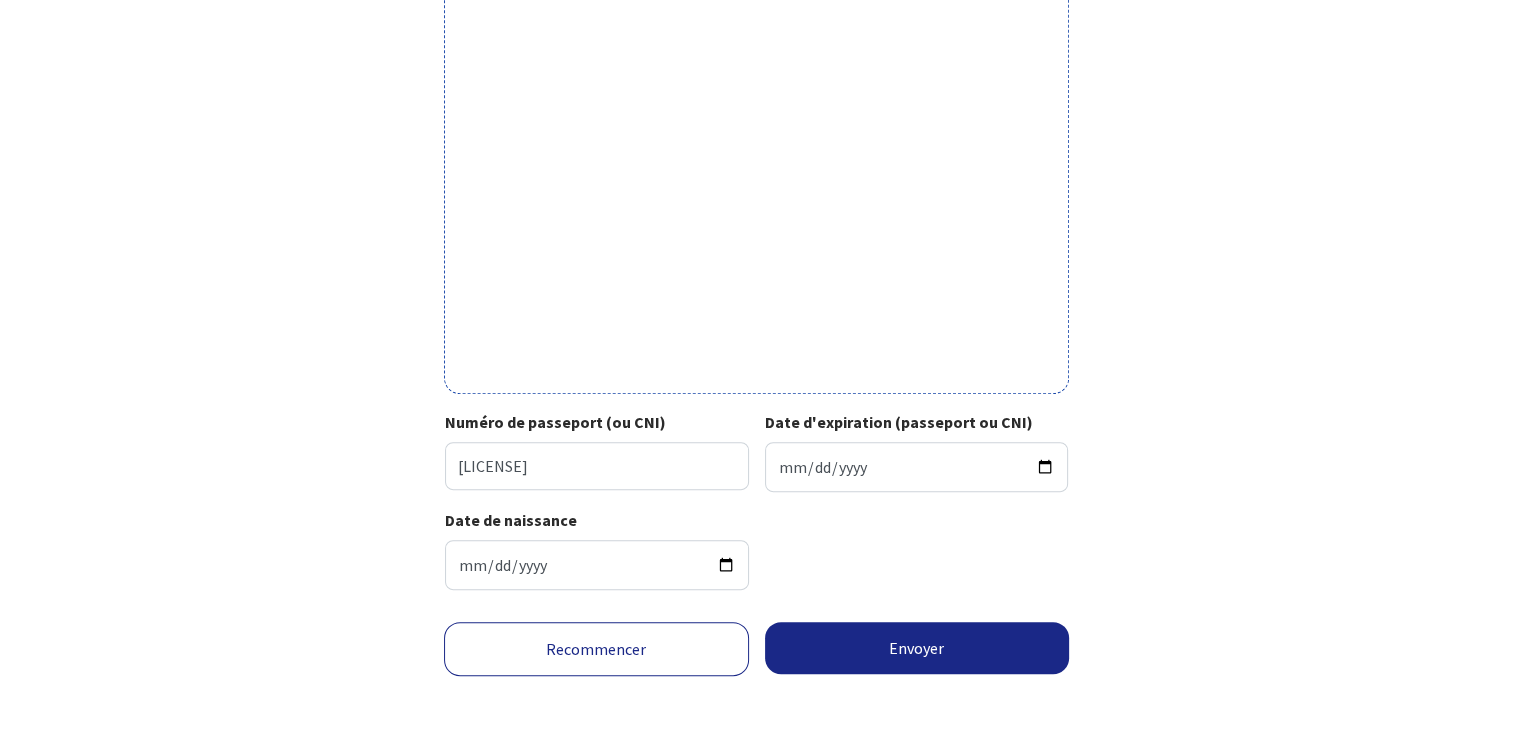 scroll, scrollTop: 572, scrollLeft: 0, axis: vertical 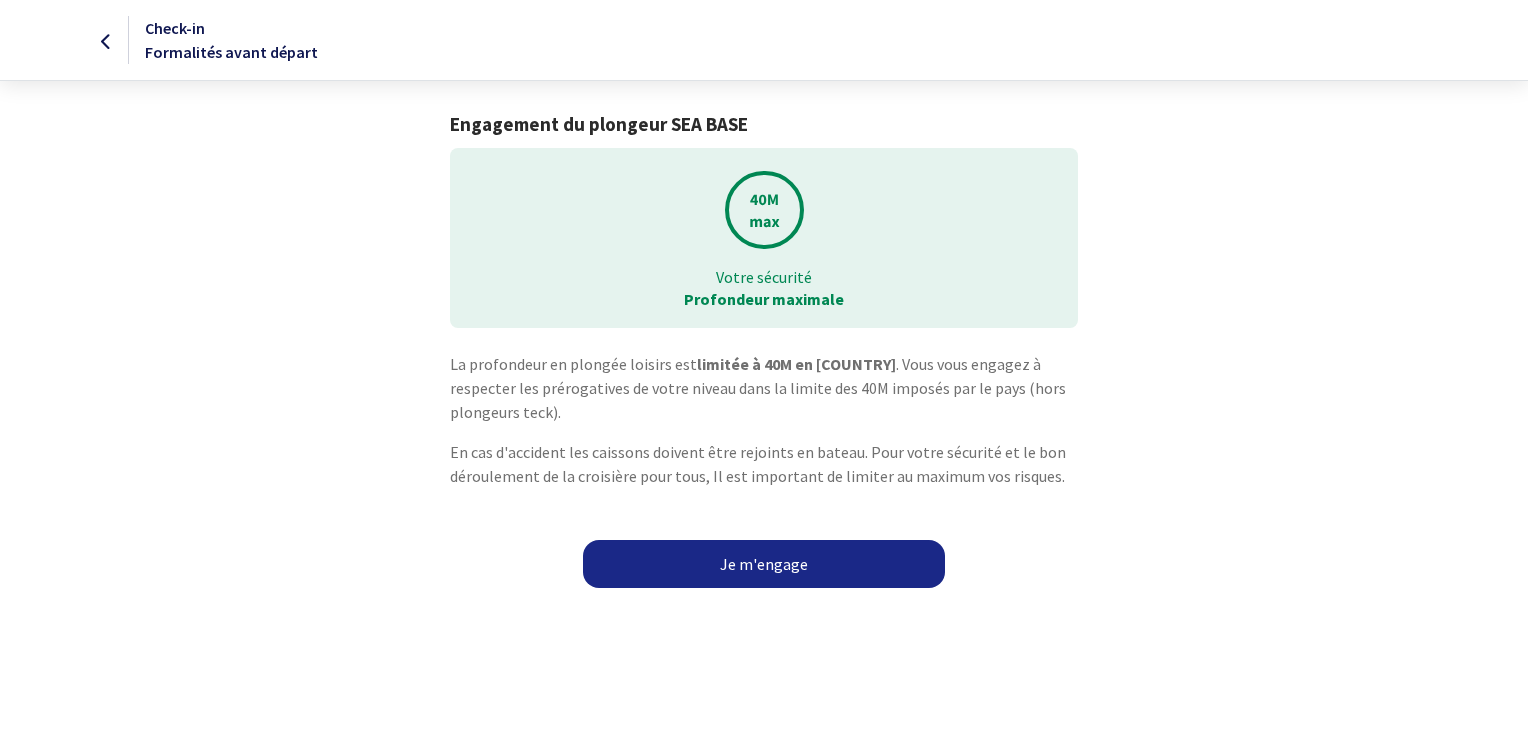 click on "Je m'engage" at bounding box center (764, 564) 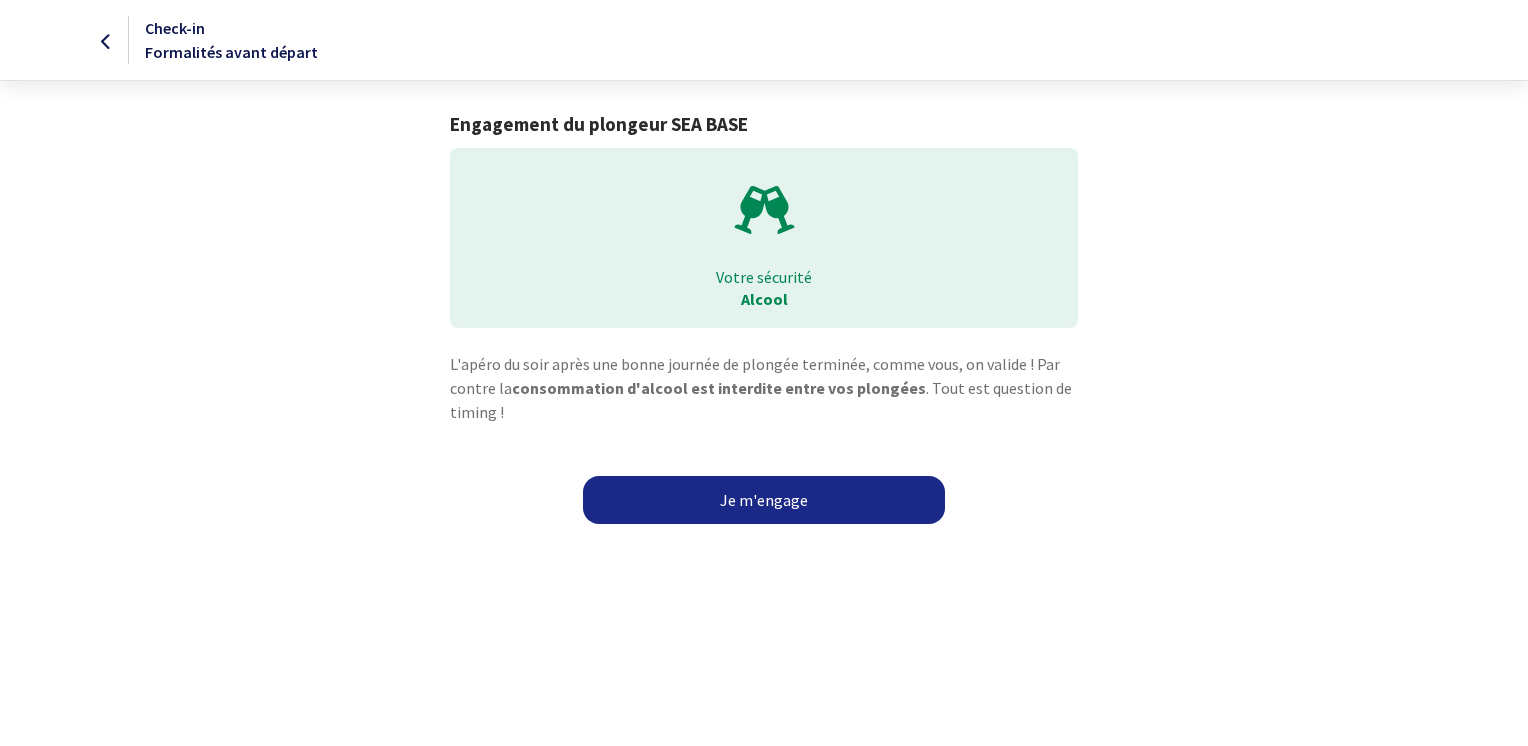 scroll, scrollTop: 0, scrollLeft: 0, axis: both 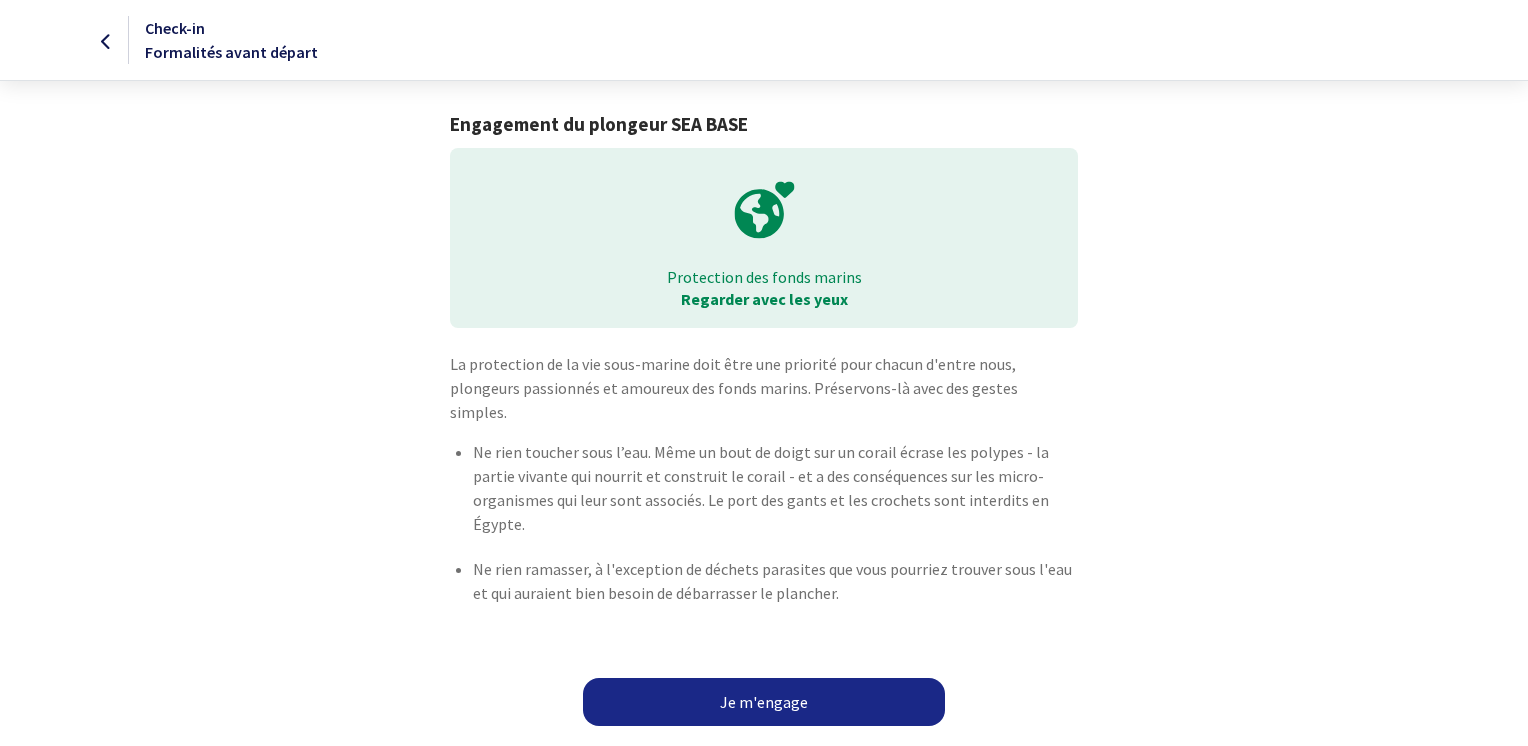 click on "Je m'engage" at bounding box center [764, 702] 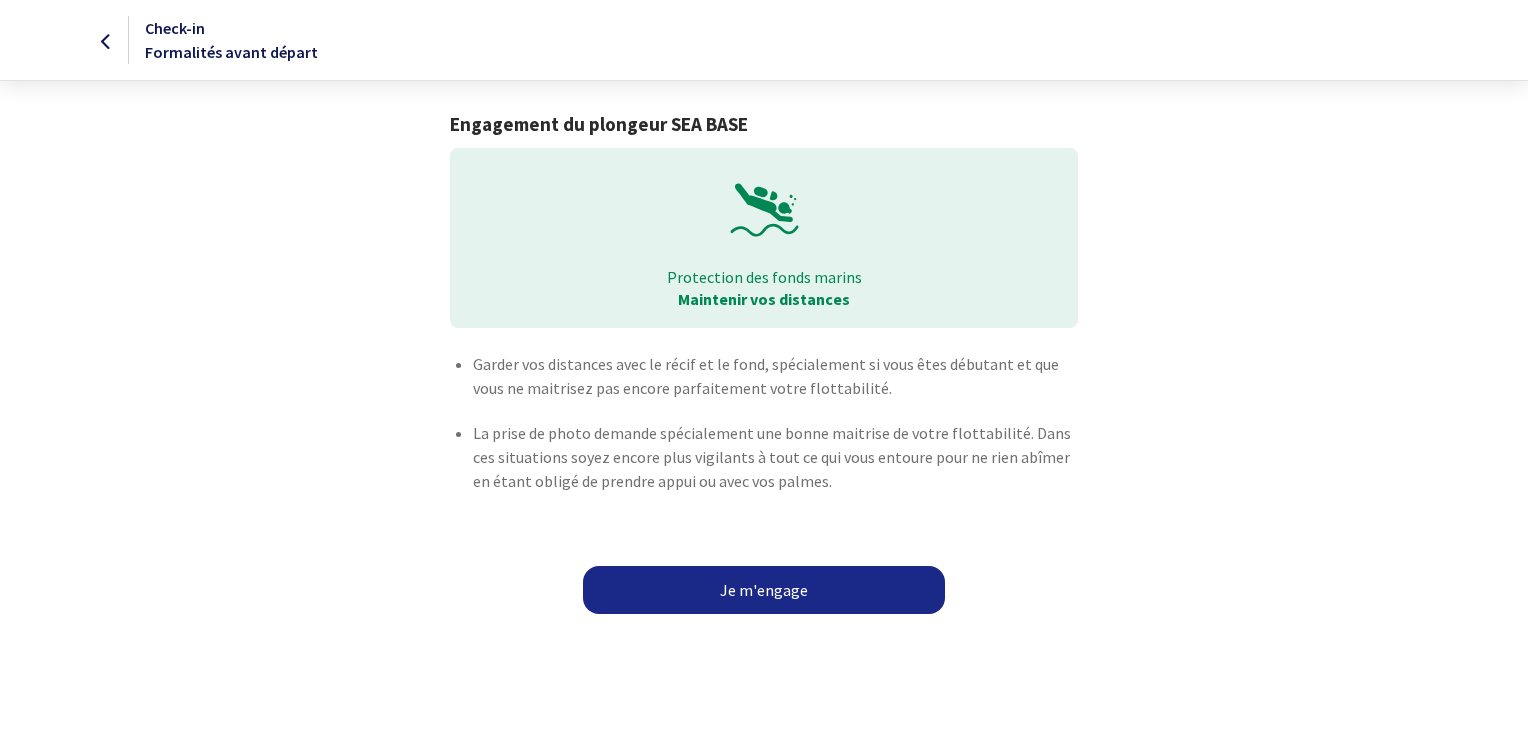 scroll, scrollTop: 0, scrollLeft: 0, axis: both 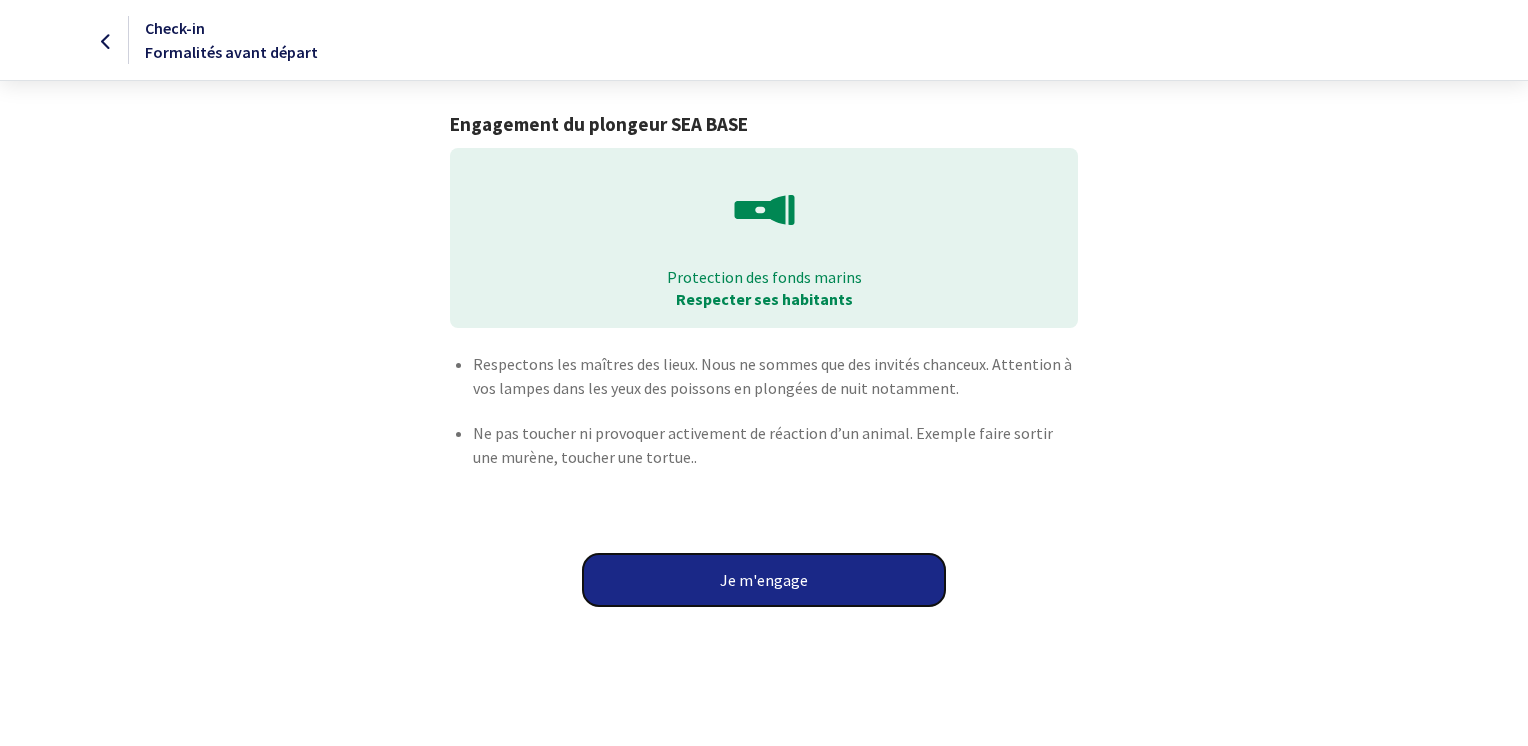 click on "Je m'engage" at bounding box center [764, 580] 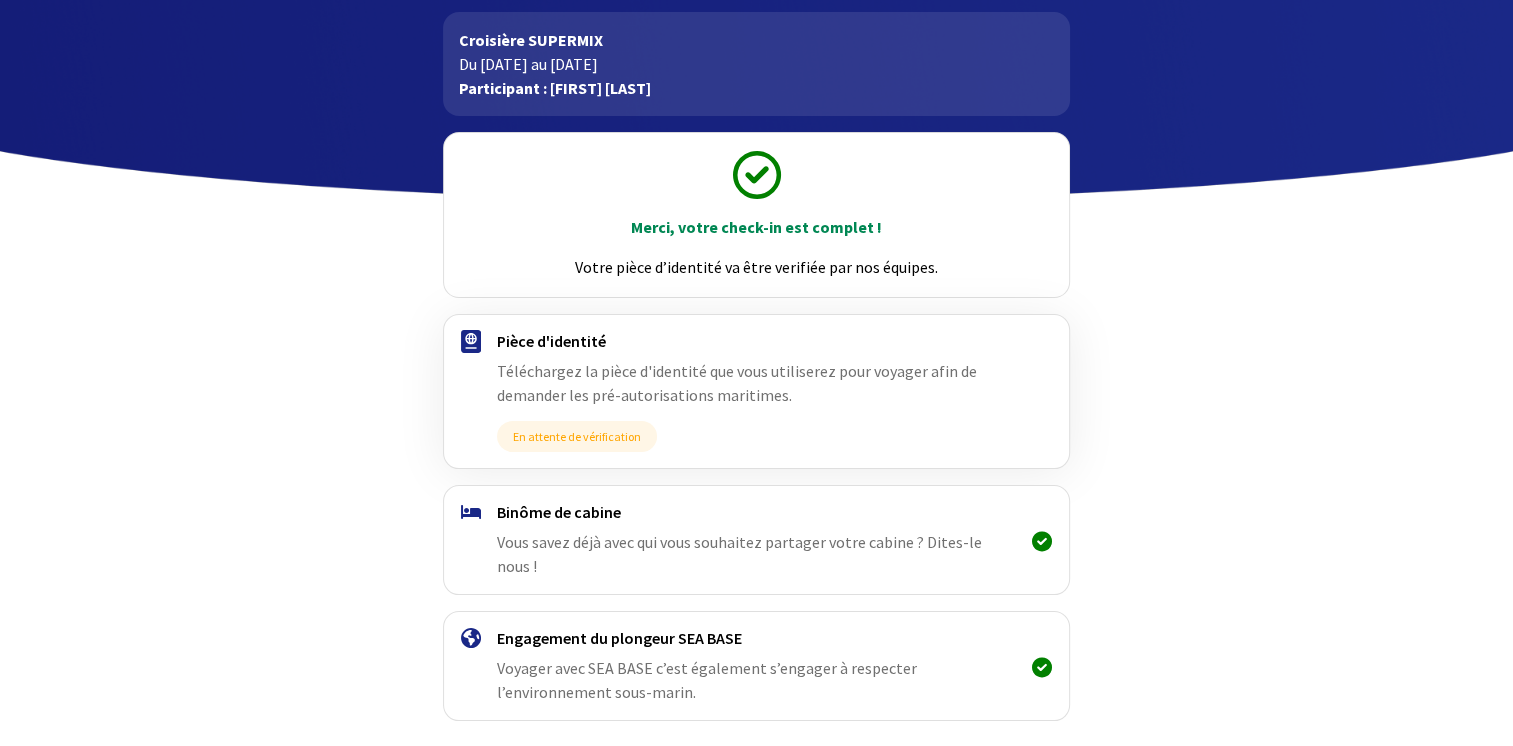 scroll, scrollTop: 160, scrollLeft: 0, axis: vertical 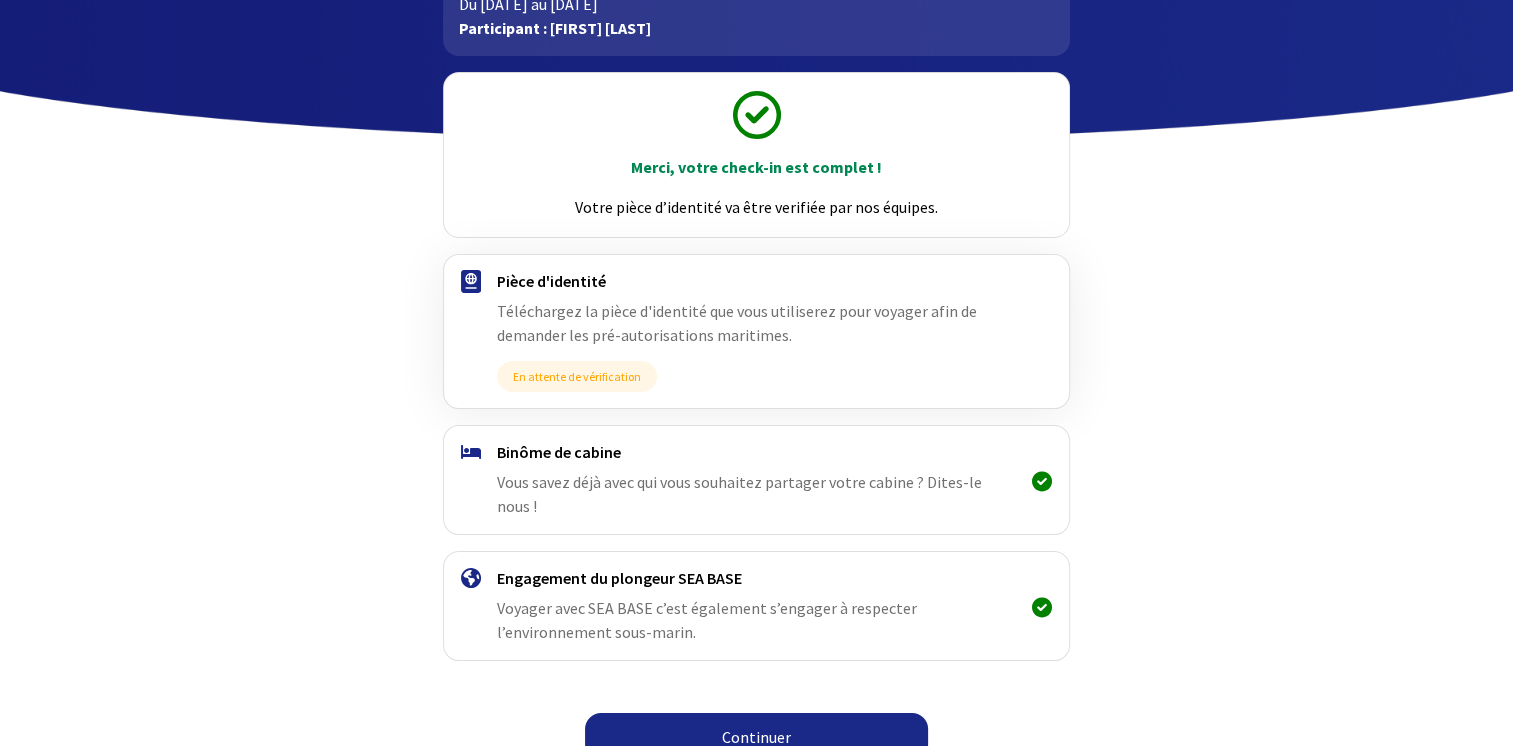 click at bounding box center (1042, 481) 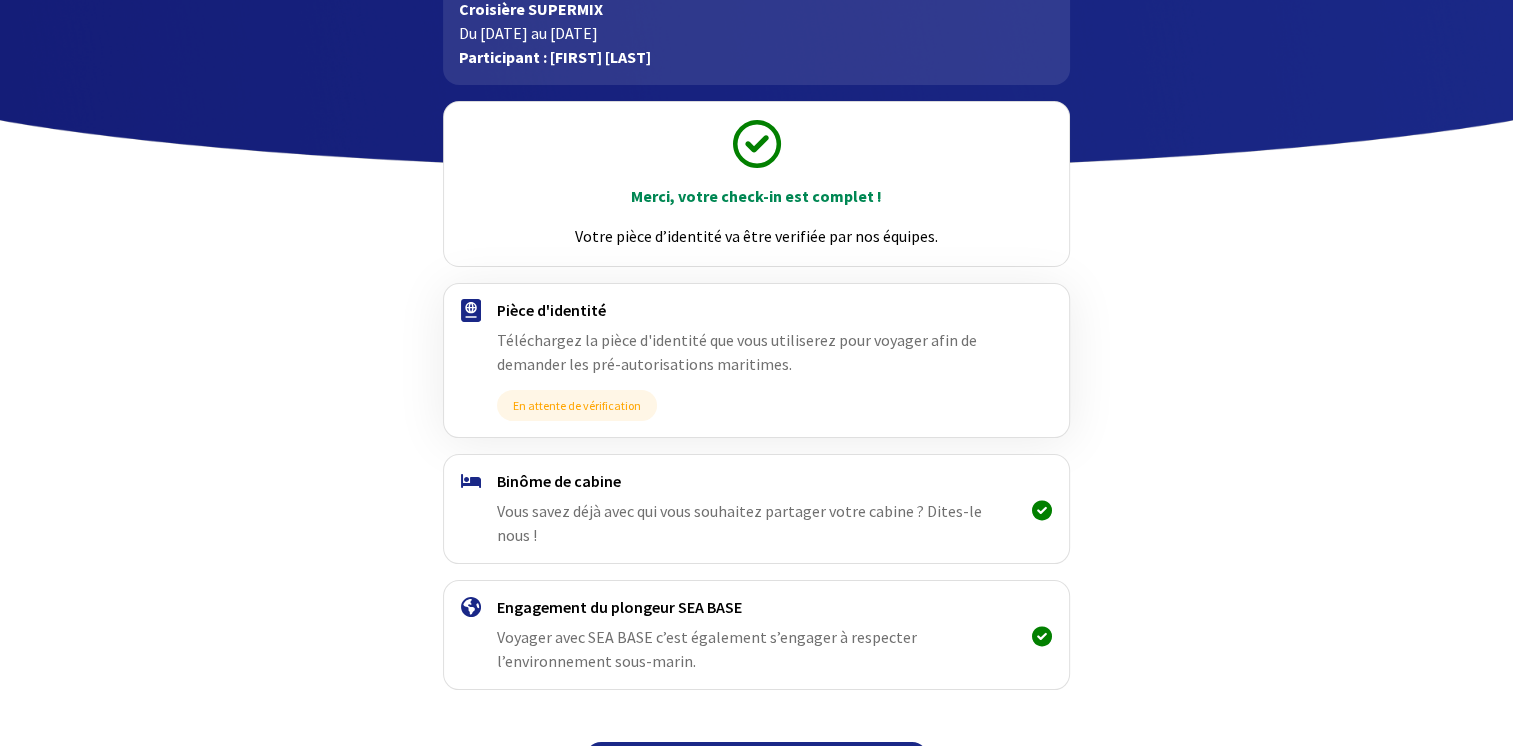 scroll, scrollTop: 160, scrollLeft: 0, axis: vertical 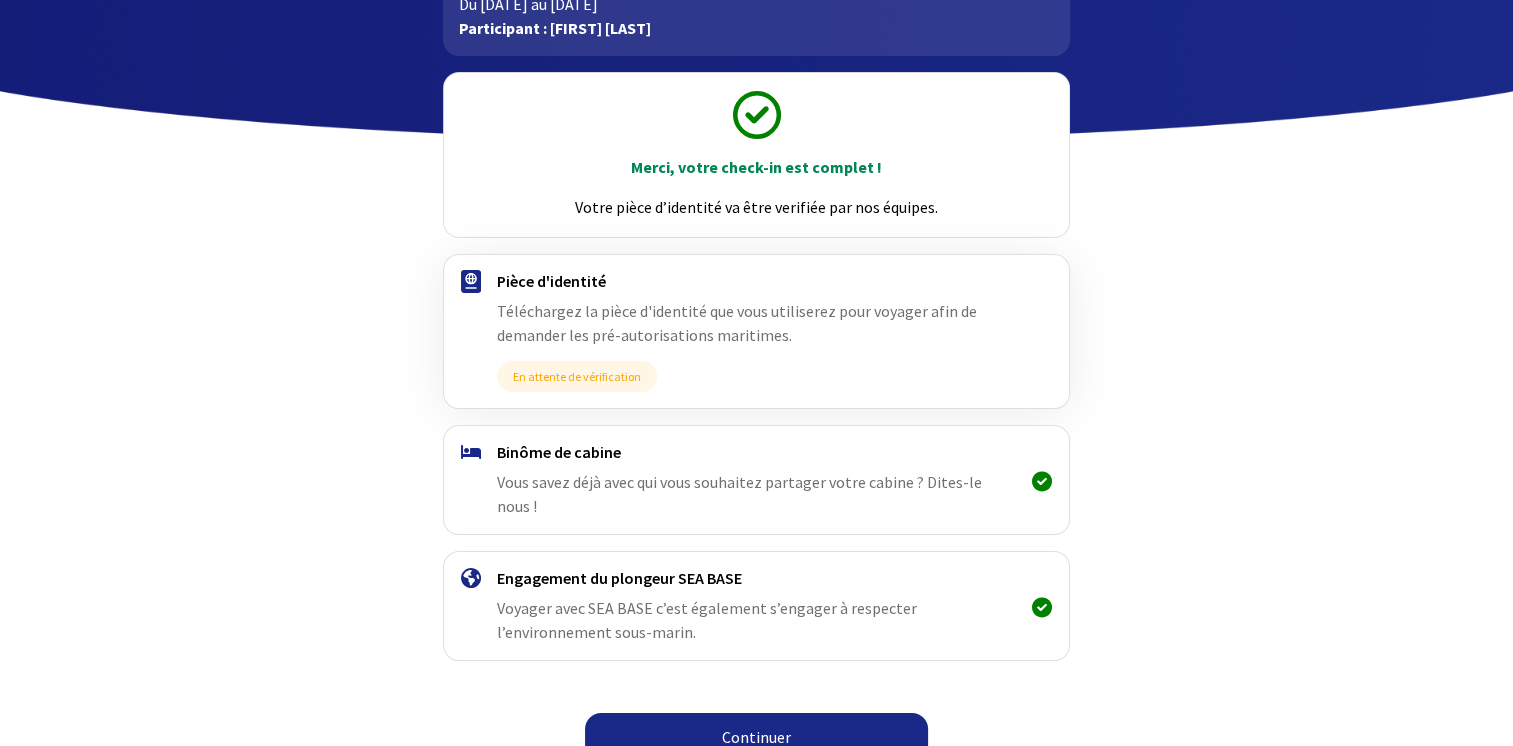 click on "Continuer" at bounding box center [756, 737] 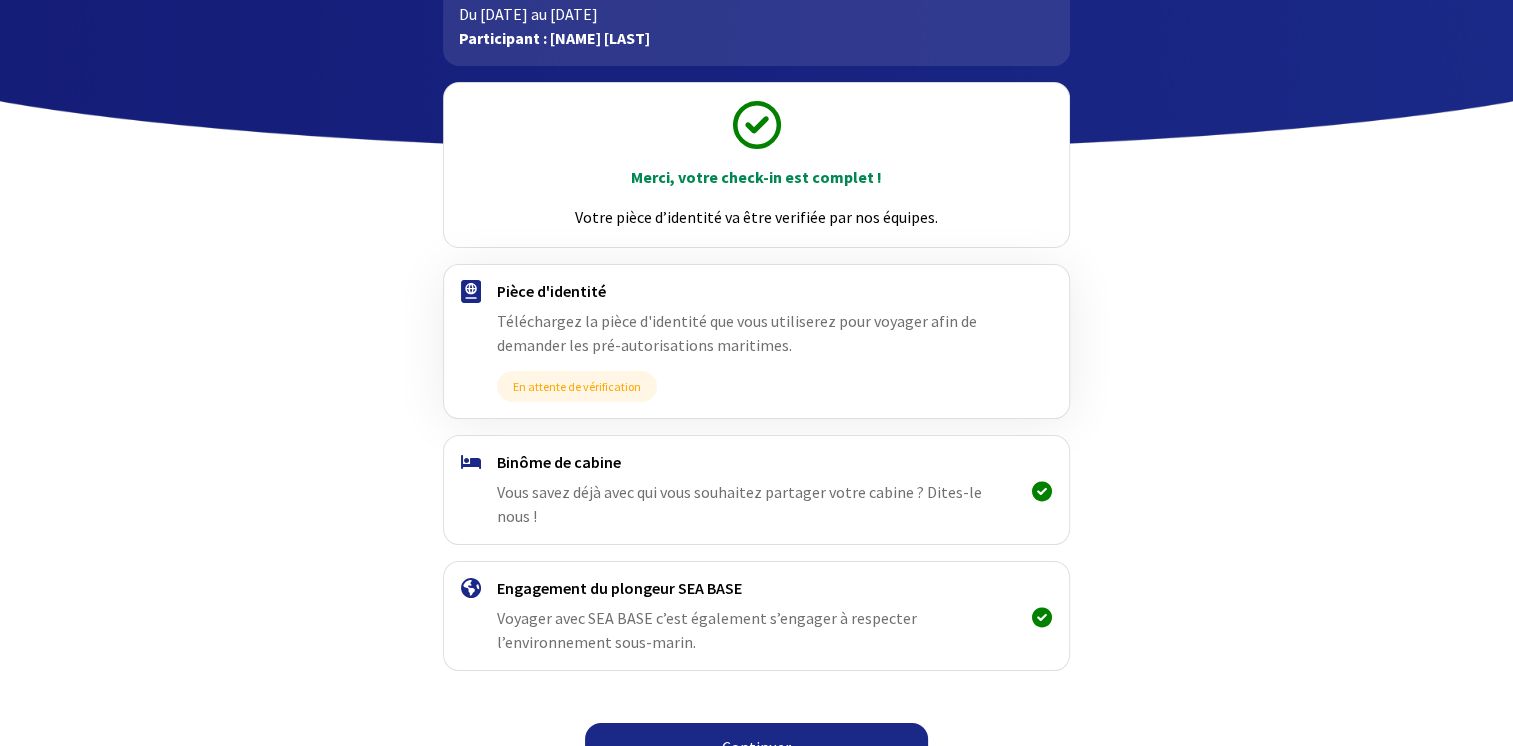 scroll, scrollTop: 160, scrollLeft: 0, axis: vertical 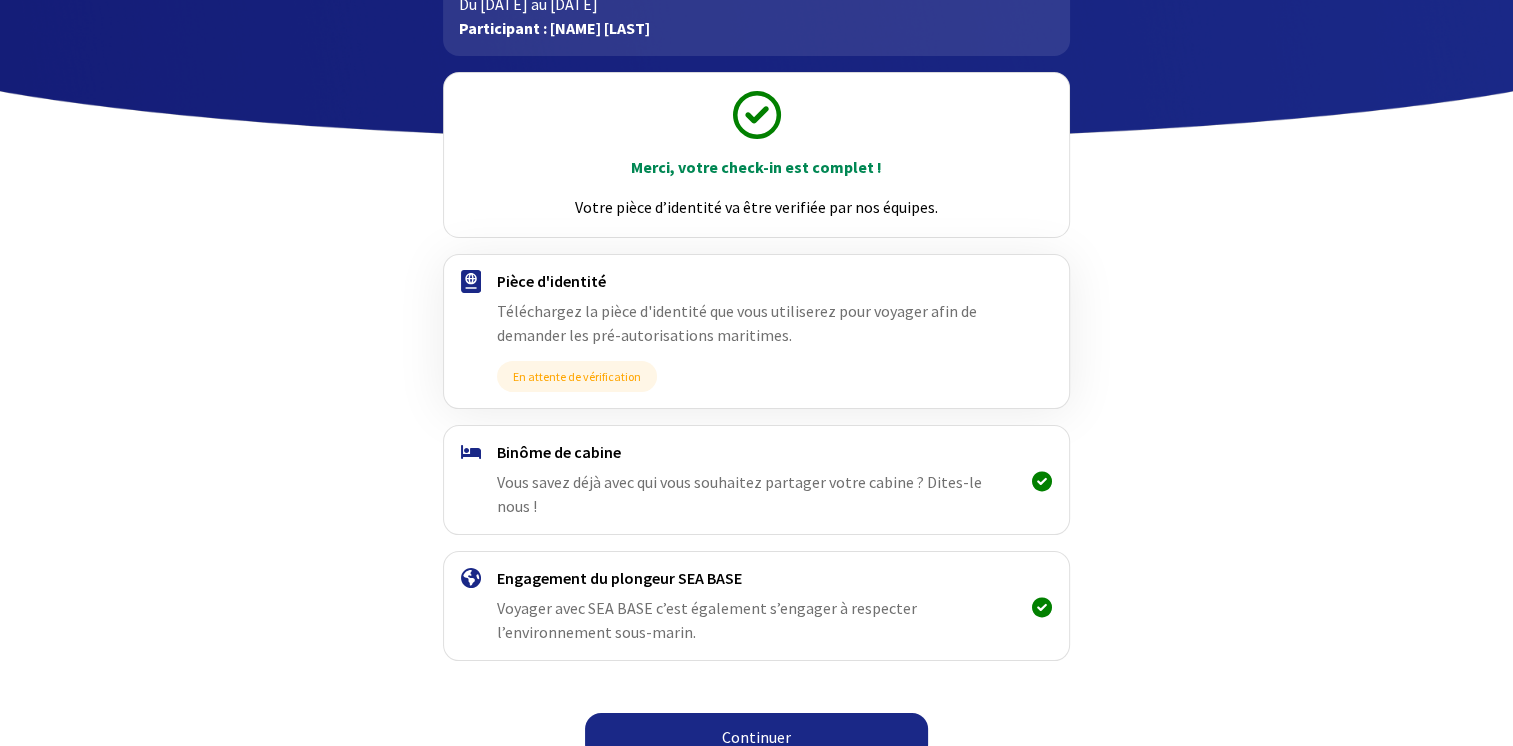 click on "Continuer" at bounding box center (756, 737) 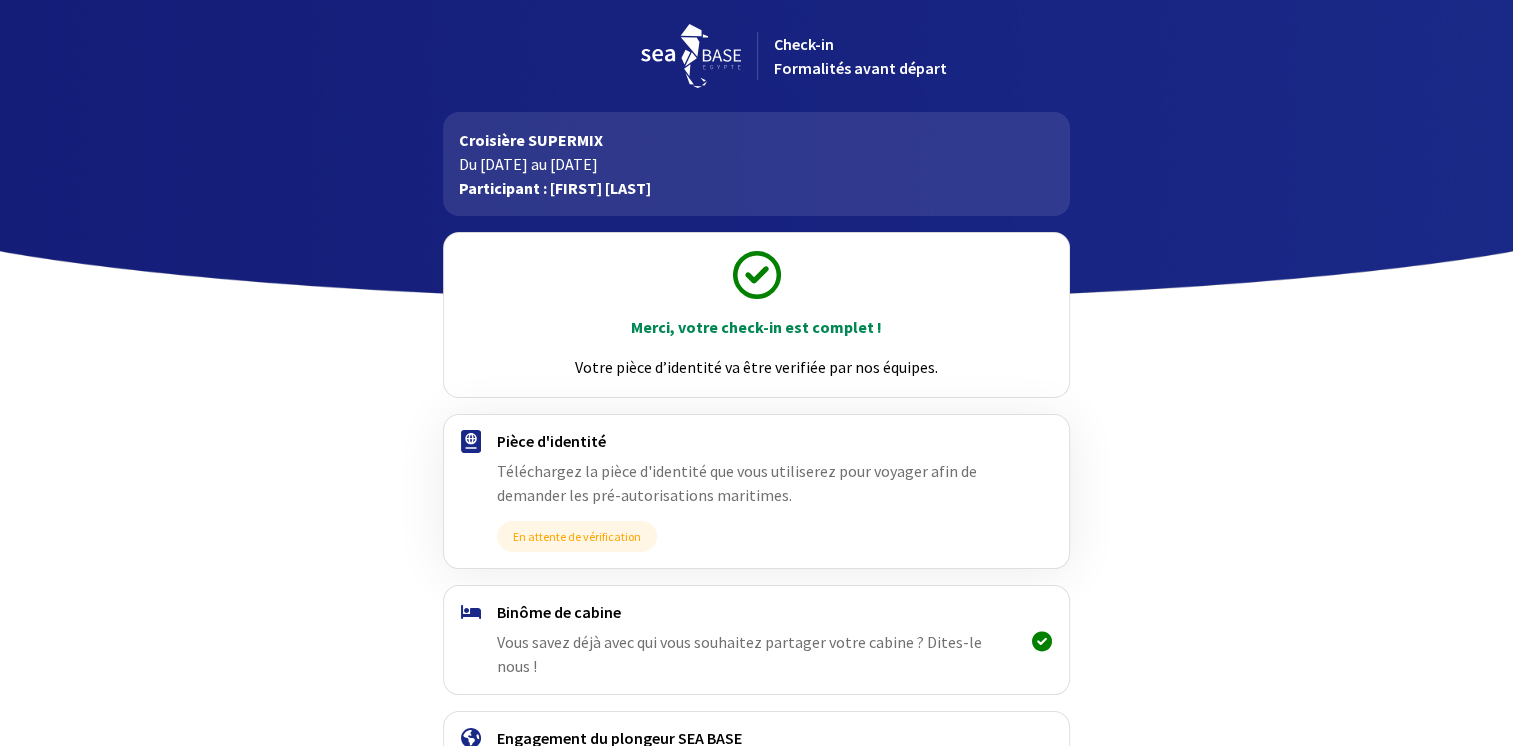 scroll, scrollTop: 160, scrollLeft: 0, axis: vertical 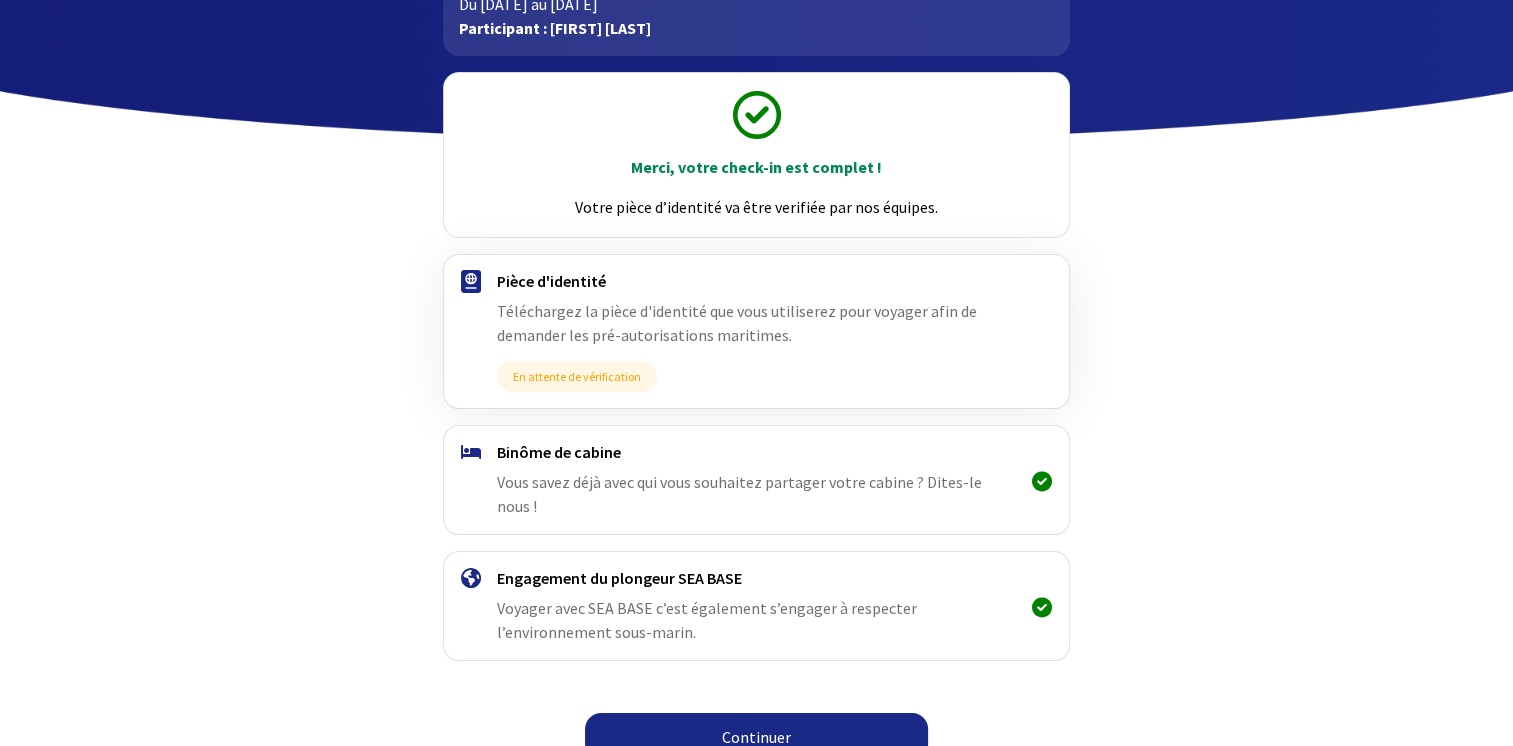 click on "Binôme de cabine
Vous savez déjà avec qui vous souhaitez partager votre cabine ? Dites-le nous !" at bounding box center [756, 480] 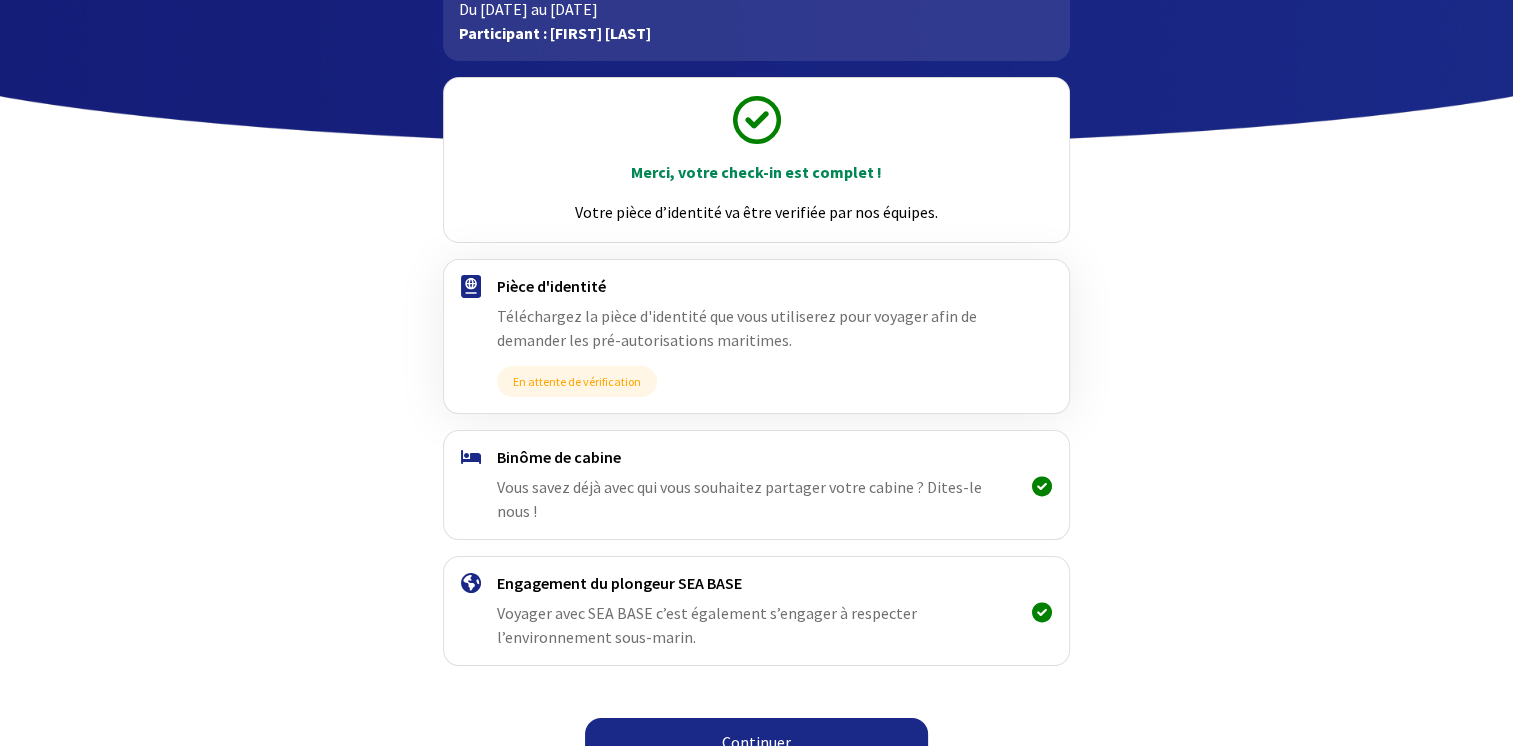 scroll, scrollTop: 0, scrollLeft: 0, axis: both 